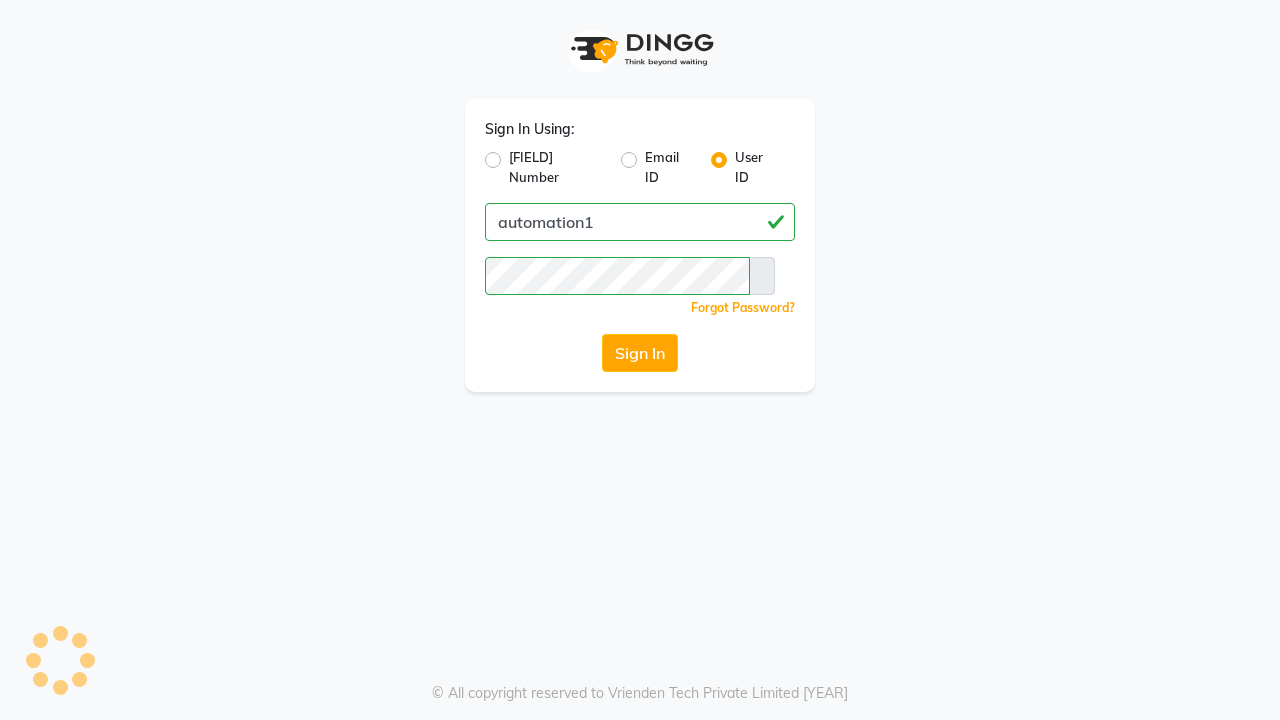 scroll, scrollTop: 0, scrollLeft: 0, axis: both 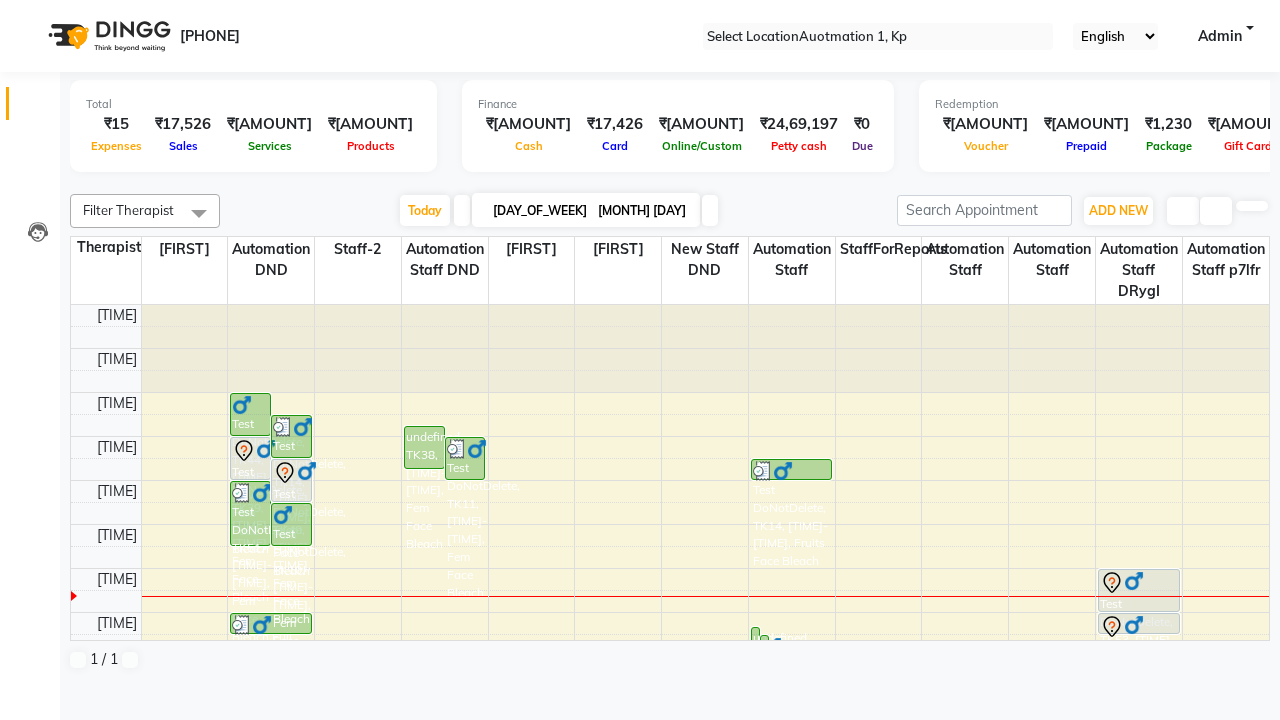 click at bounding box center (31, 8) 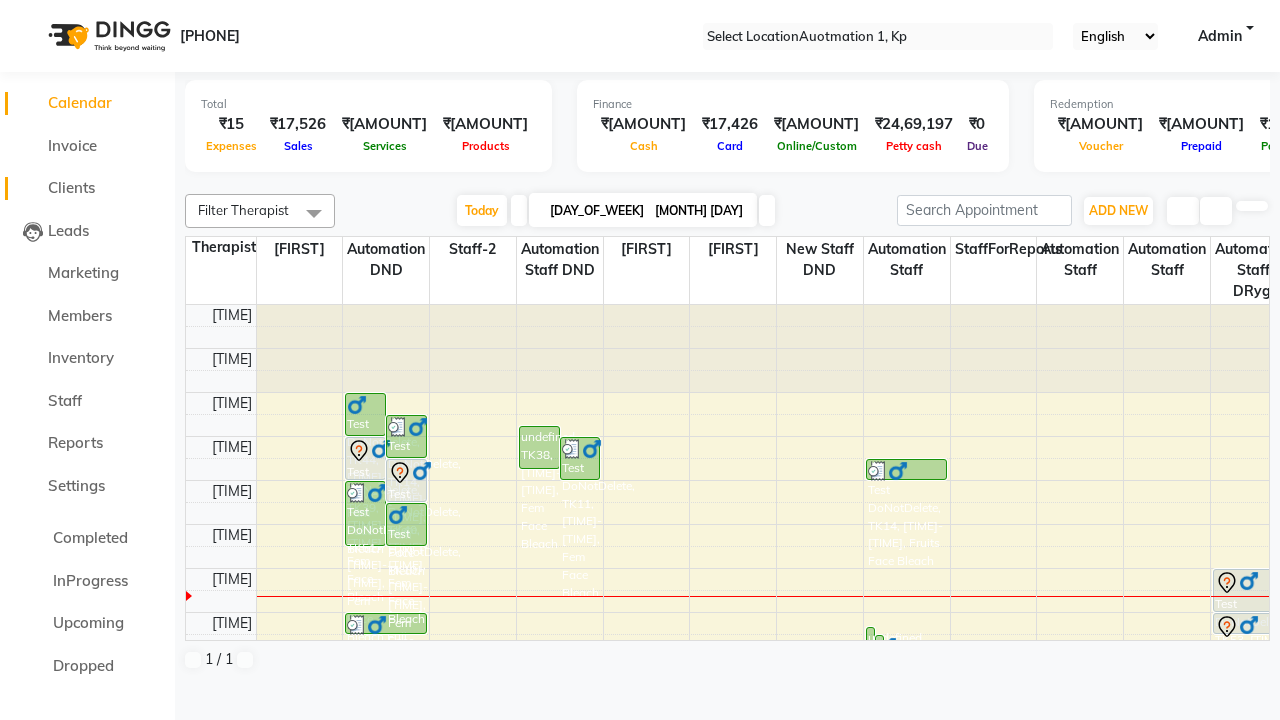 click on "Clients" at bounding box center [71, 187] 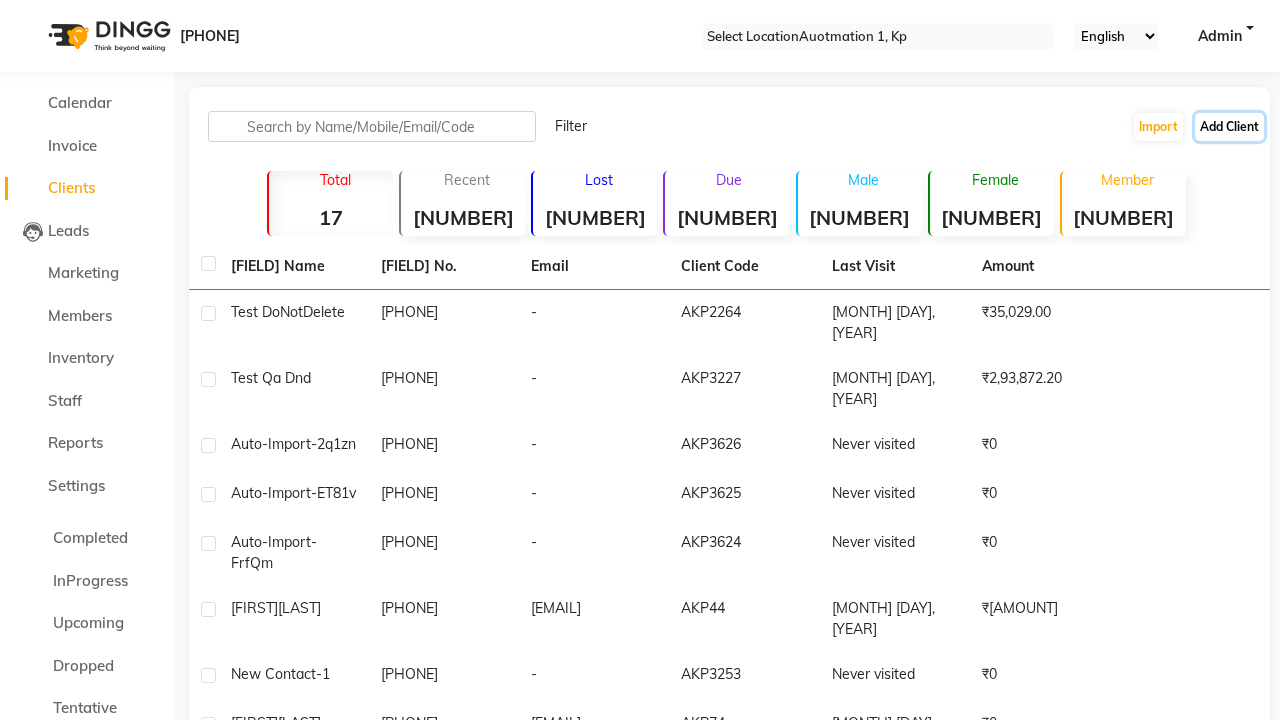 click on "Add Client" at bounding box center (1229, 127) 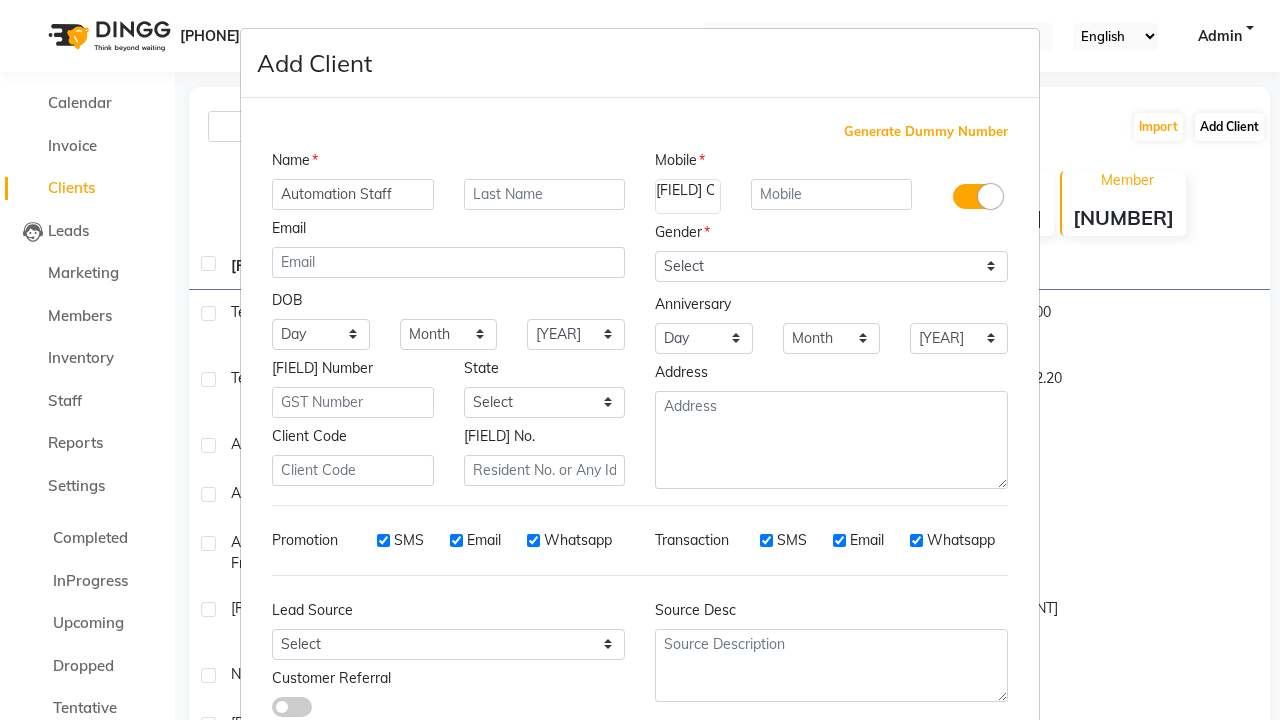 type on "Automation Staff" 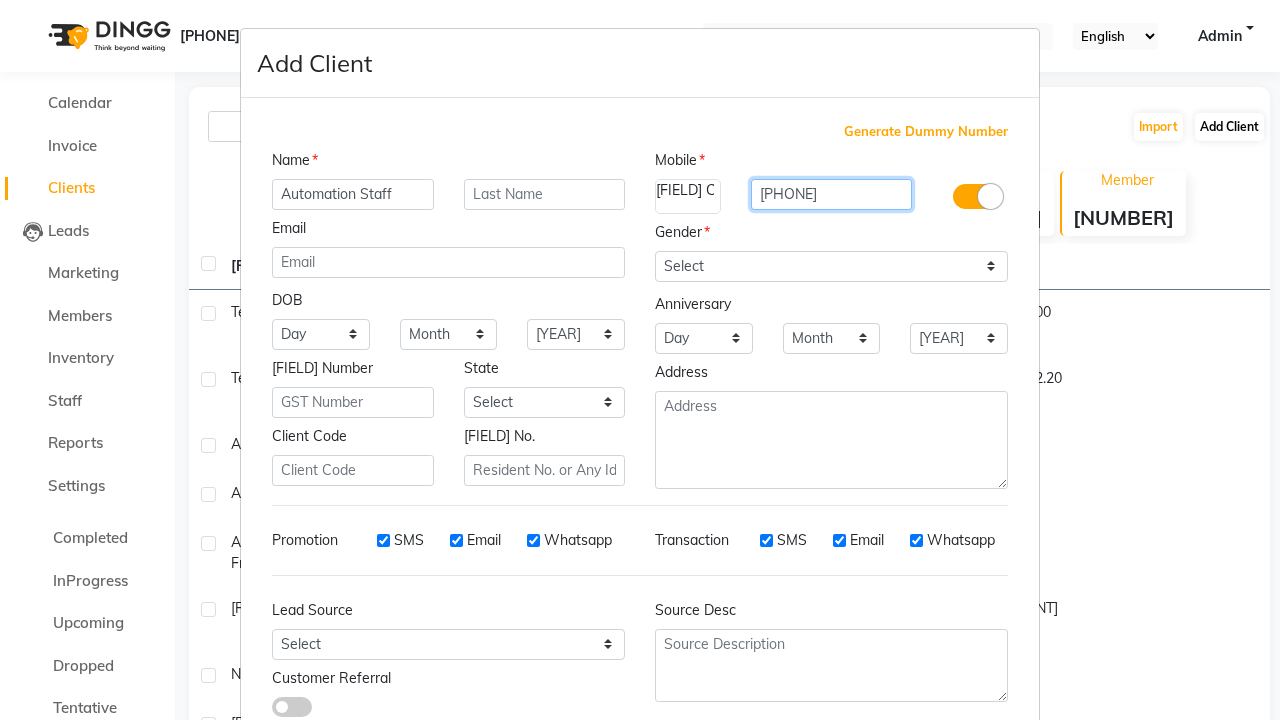 type on "[PHONE]" 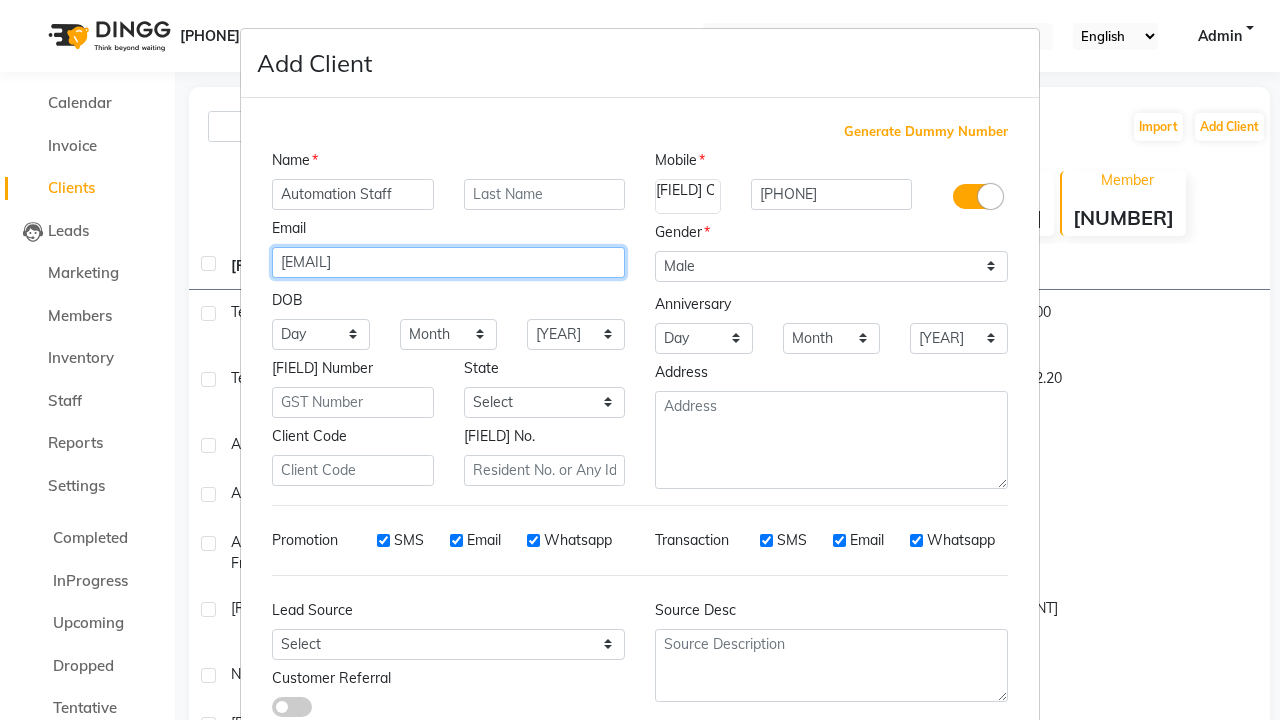 type on "[EMAIL]" 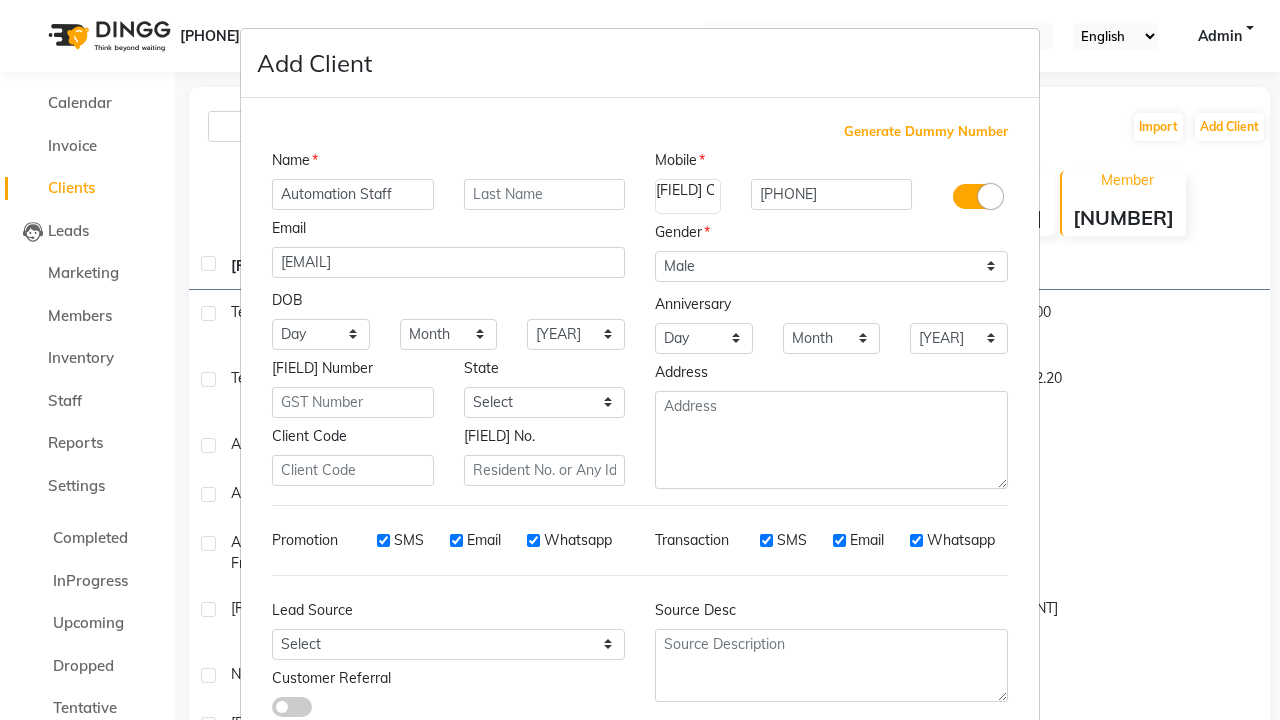 click on "Add" at bounding box center [910, 786] 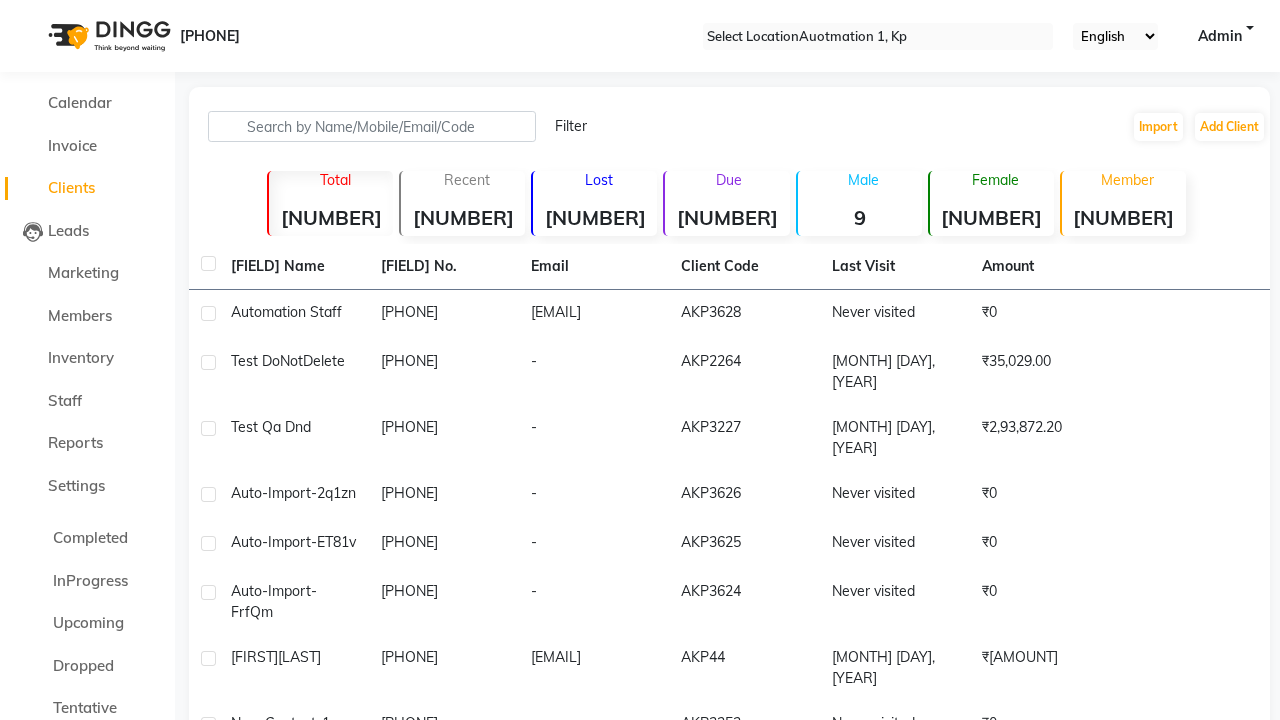 click on "Successfully created new user." at bounding box center [640, 999] 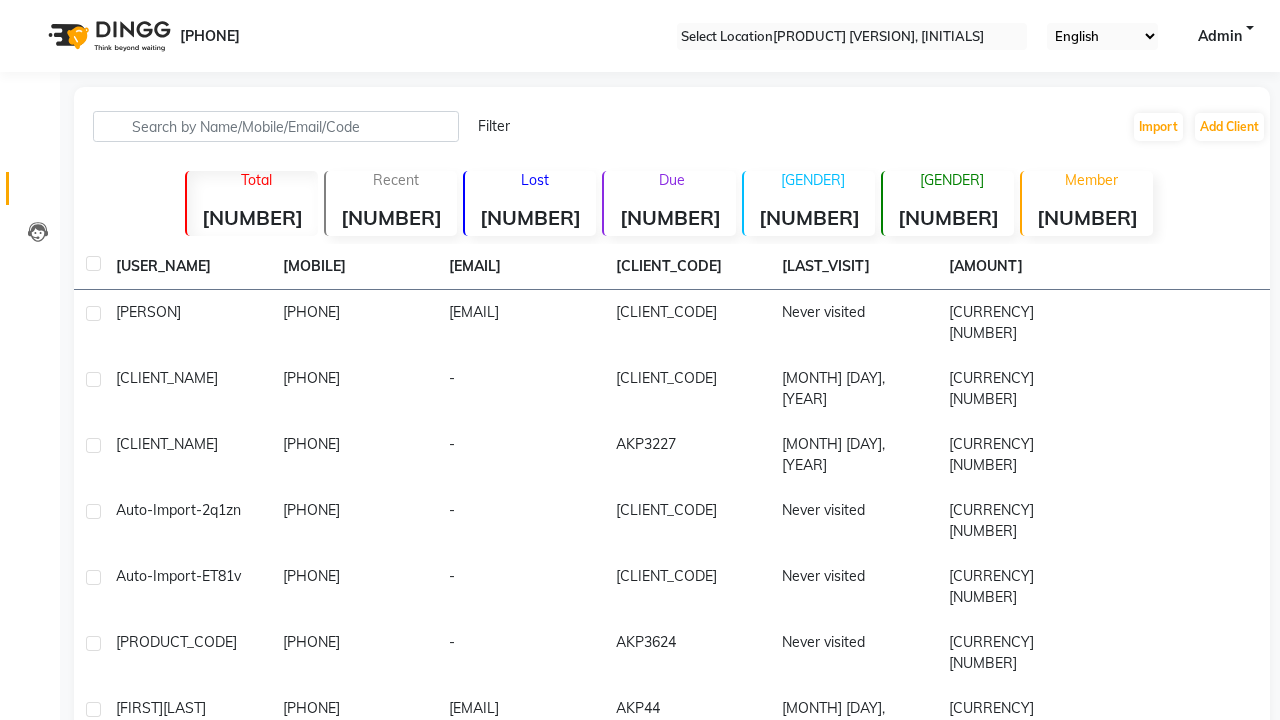 scroll, scrollTop: 0, scrollLeft: 0, axis: both 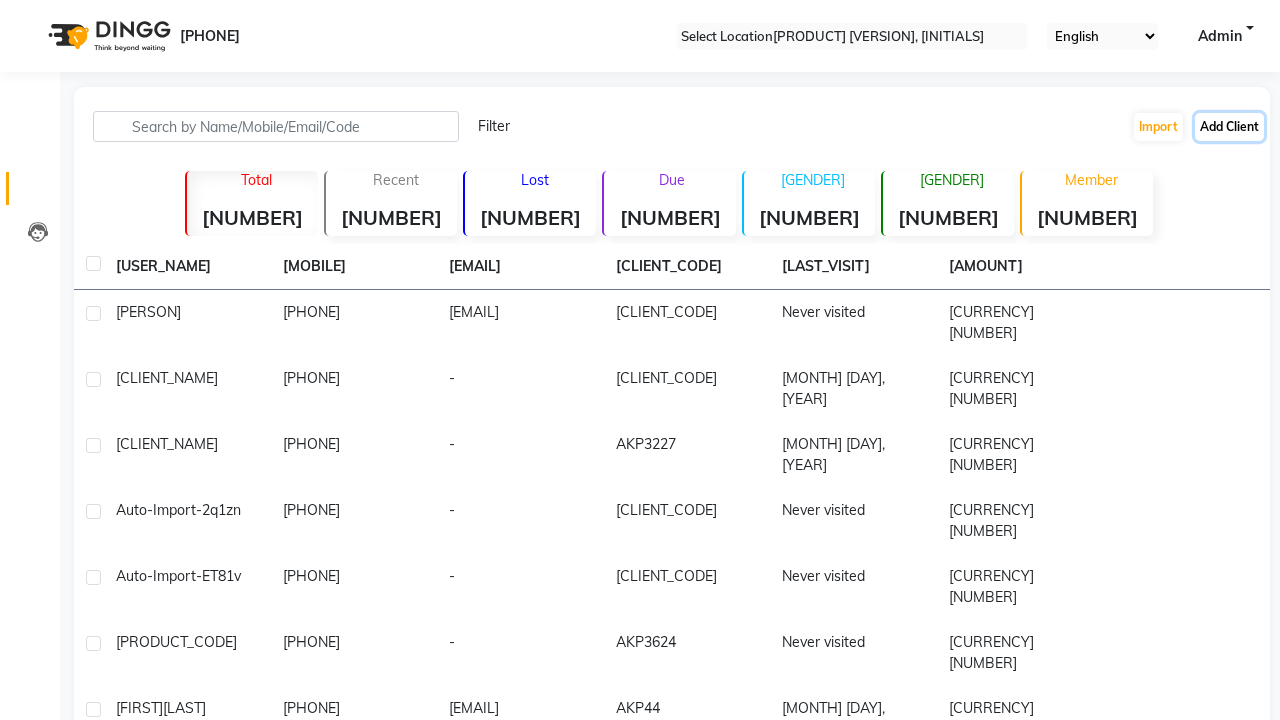 click on "Add Client" at bounding box center [1229, 127] 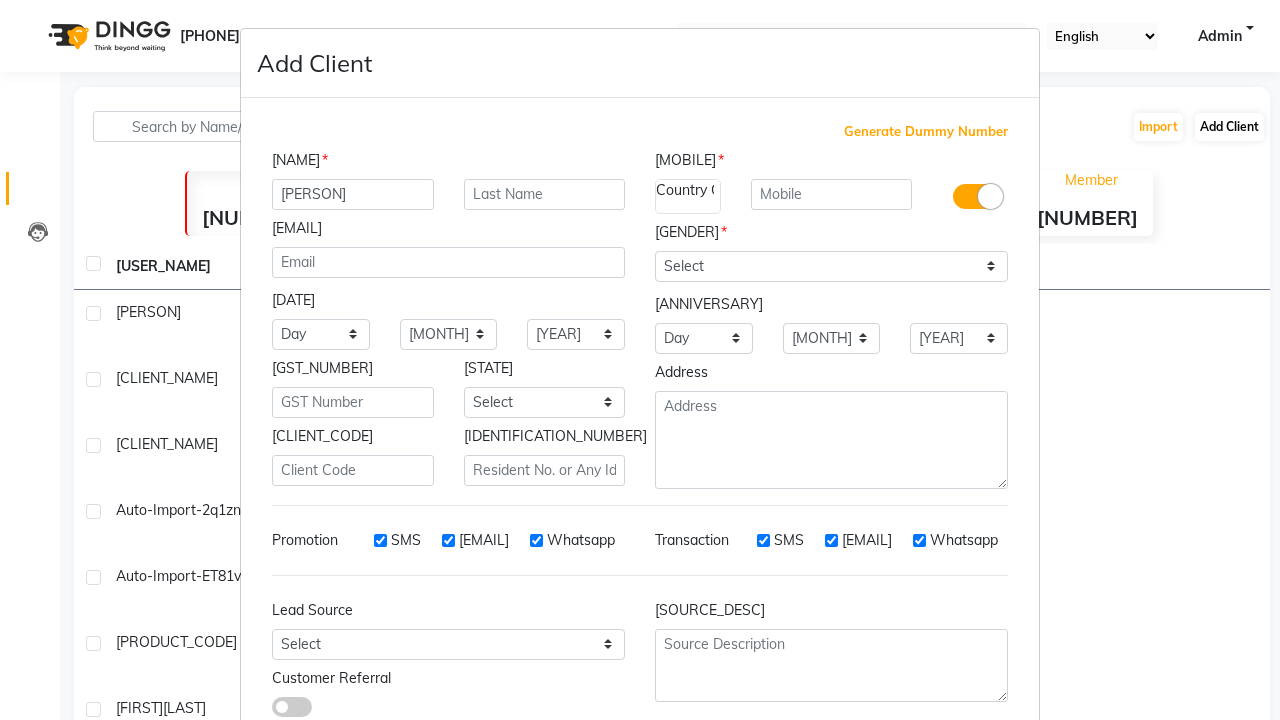 type on "[PERSON]" 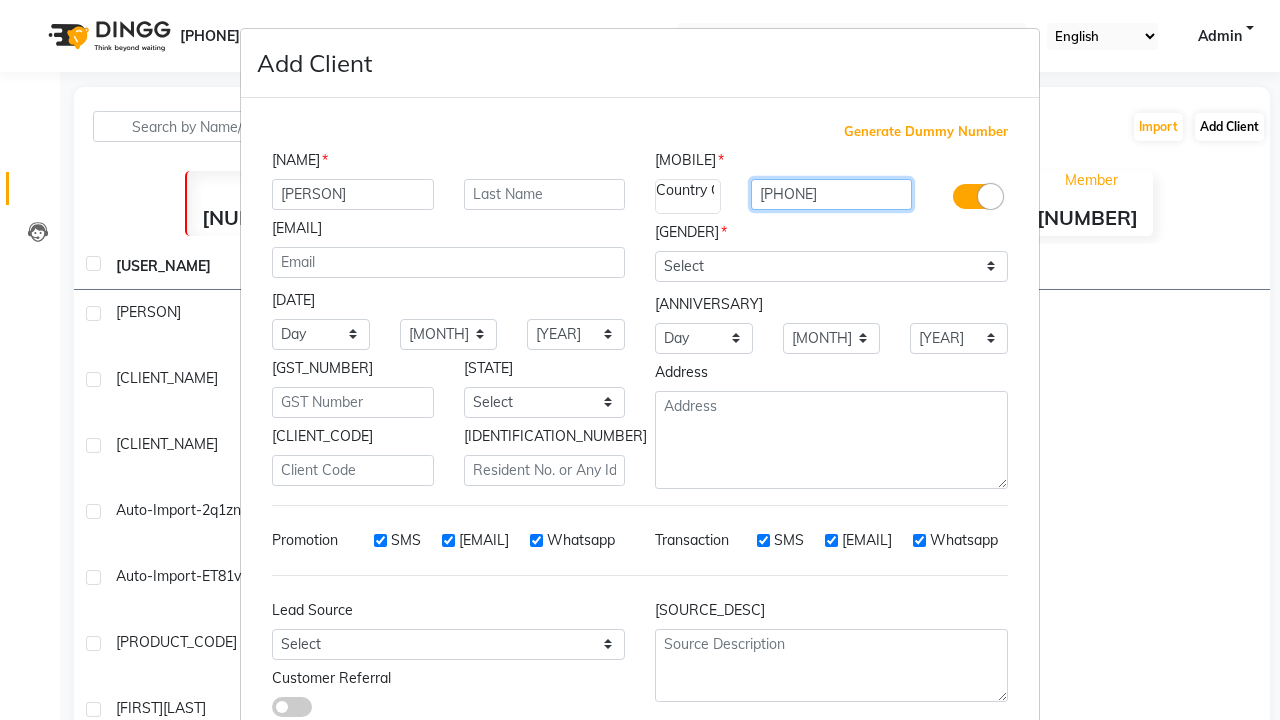 type on "[PHONE]" 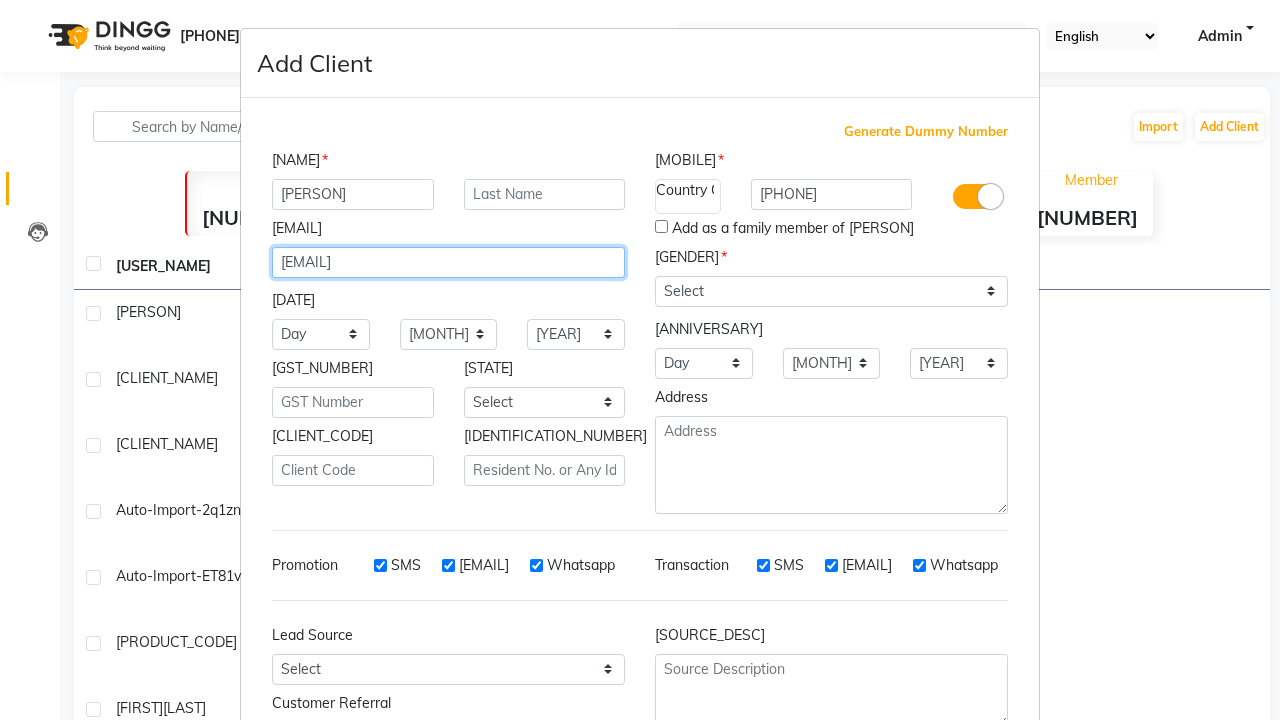 type on "[EMAIL]" 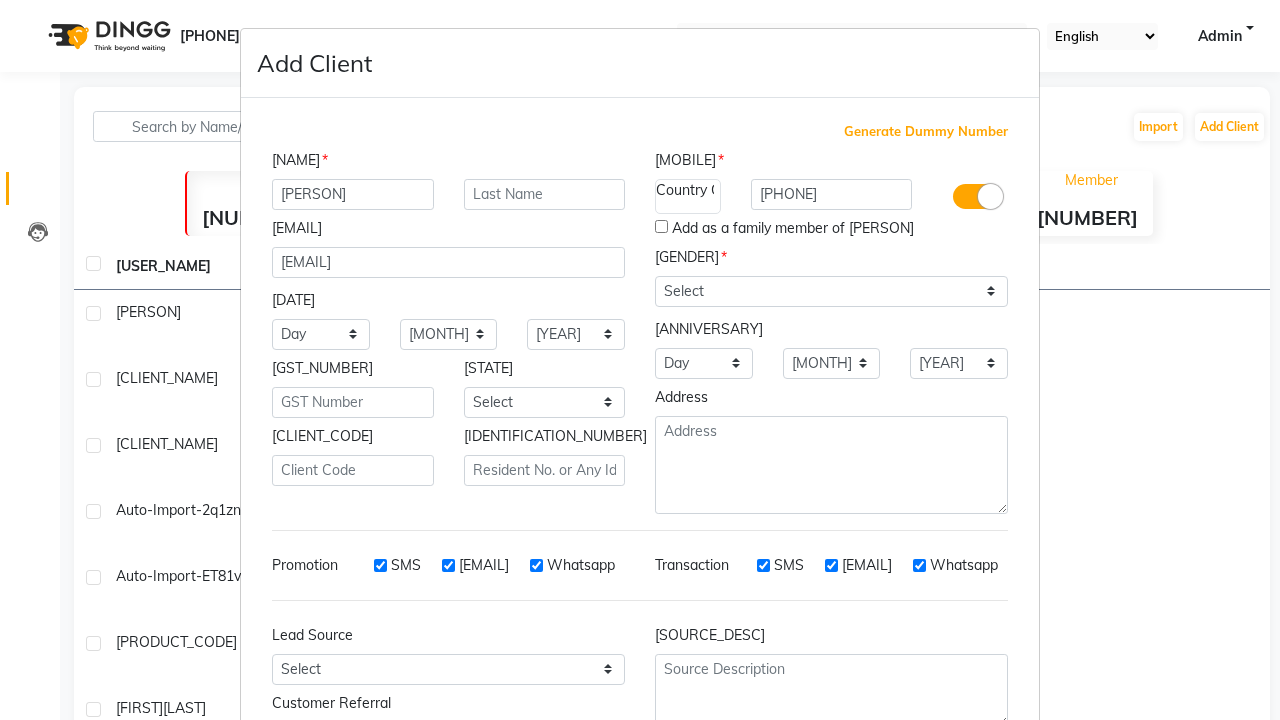 click on "Add" at bounding box center (910, 811) 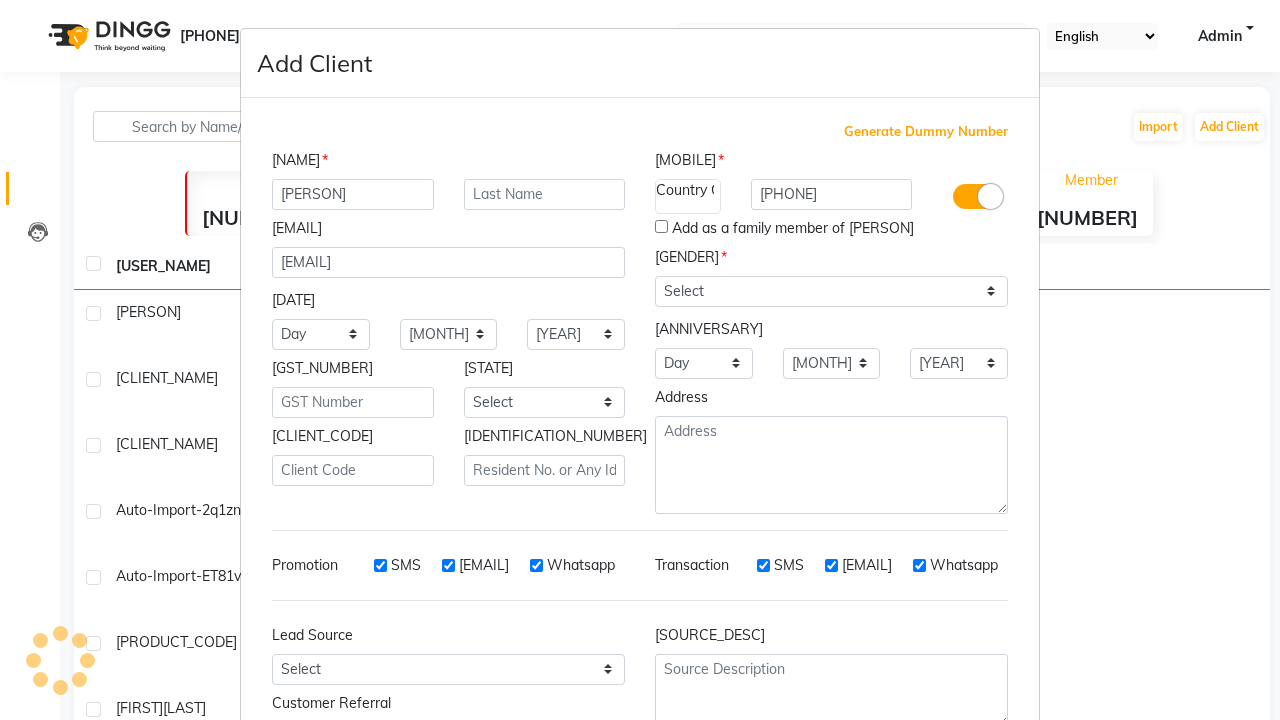 scroll, scrollTop: 151, scrollLeft: 0, axis: vertical 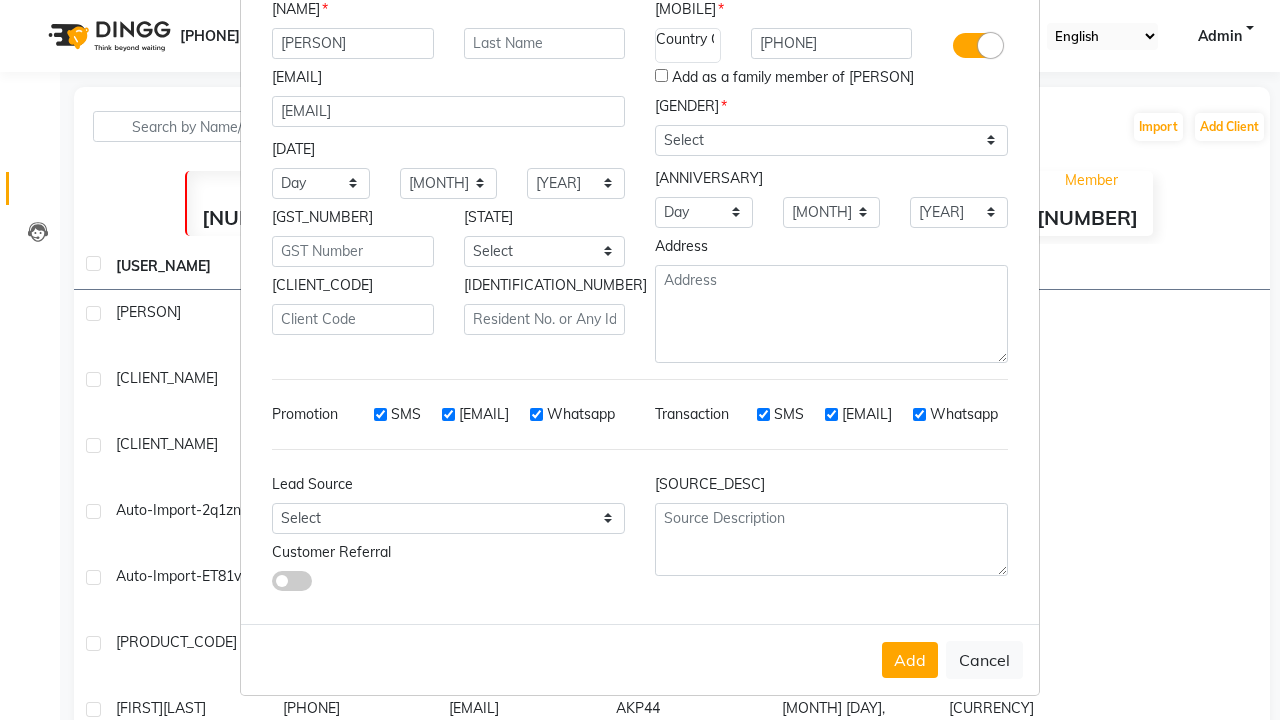 click on "Client (Name : [PERSON] ) exists with this number. Add client as a family member or enter new number." at bounding box center (640, 1067) 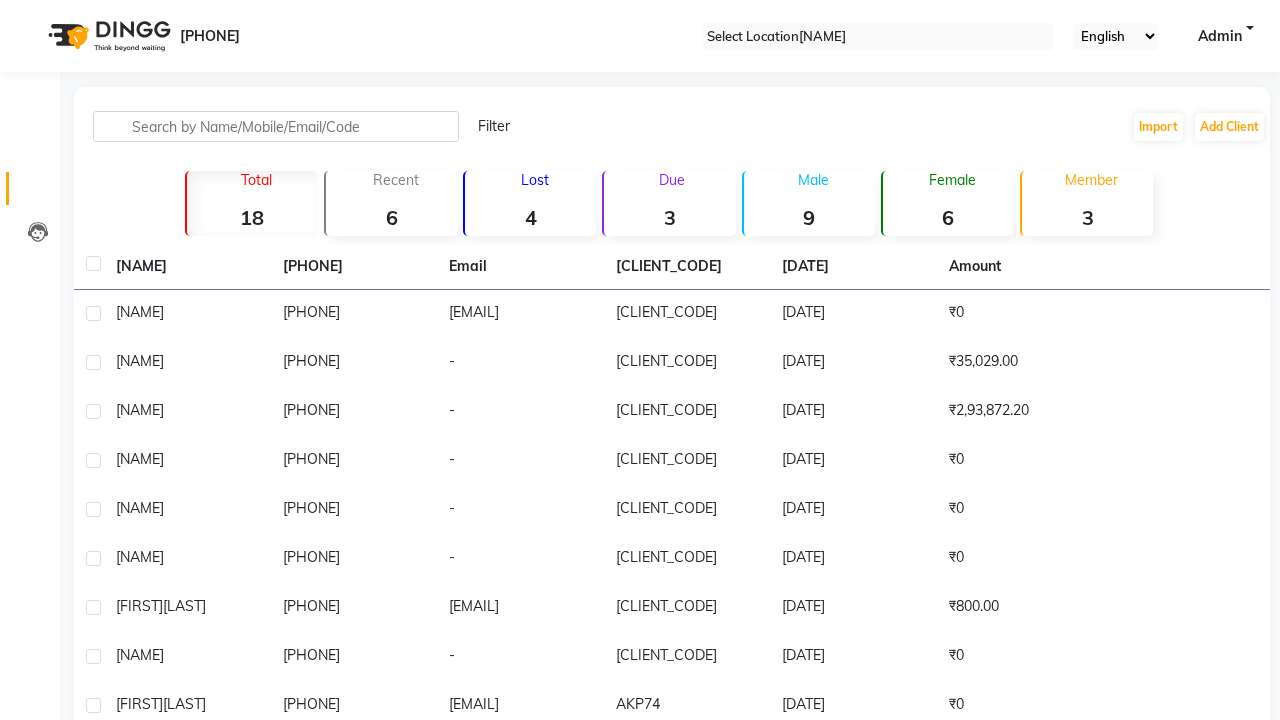 scroll, scrollTop: 0, scrollLeft: 0, axis: both 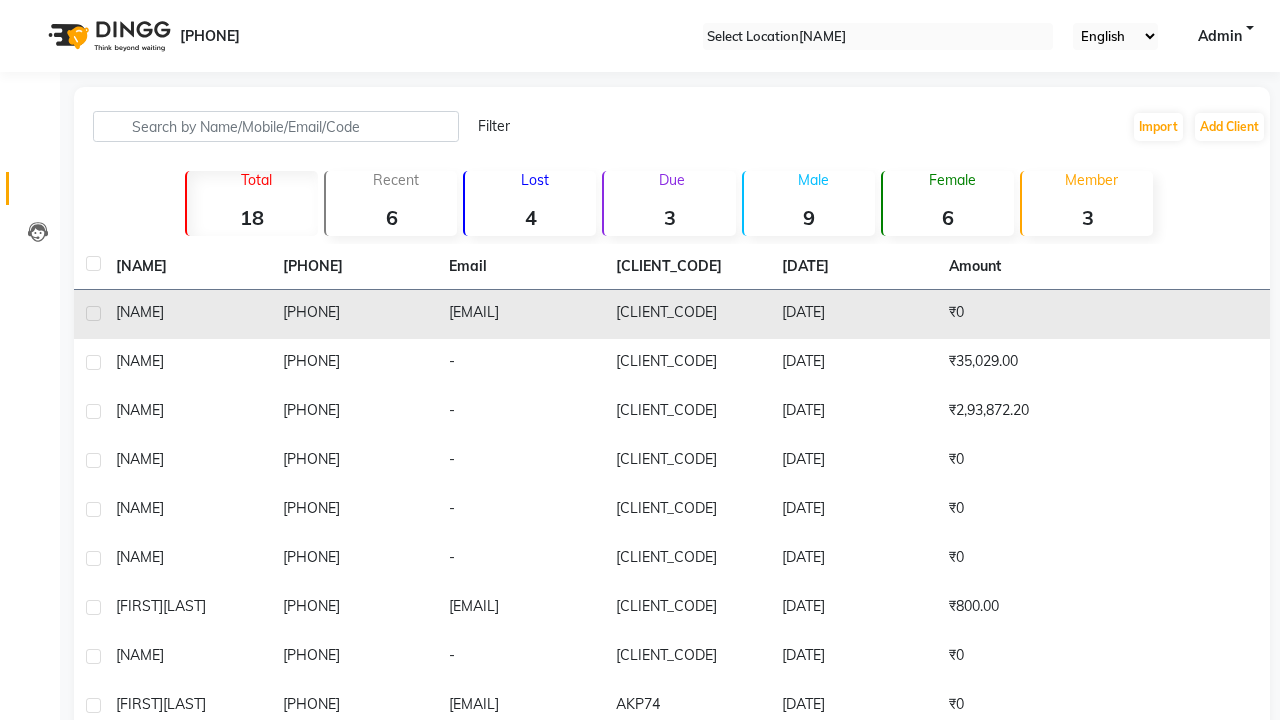 click at bounding box center [93, 313] 